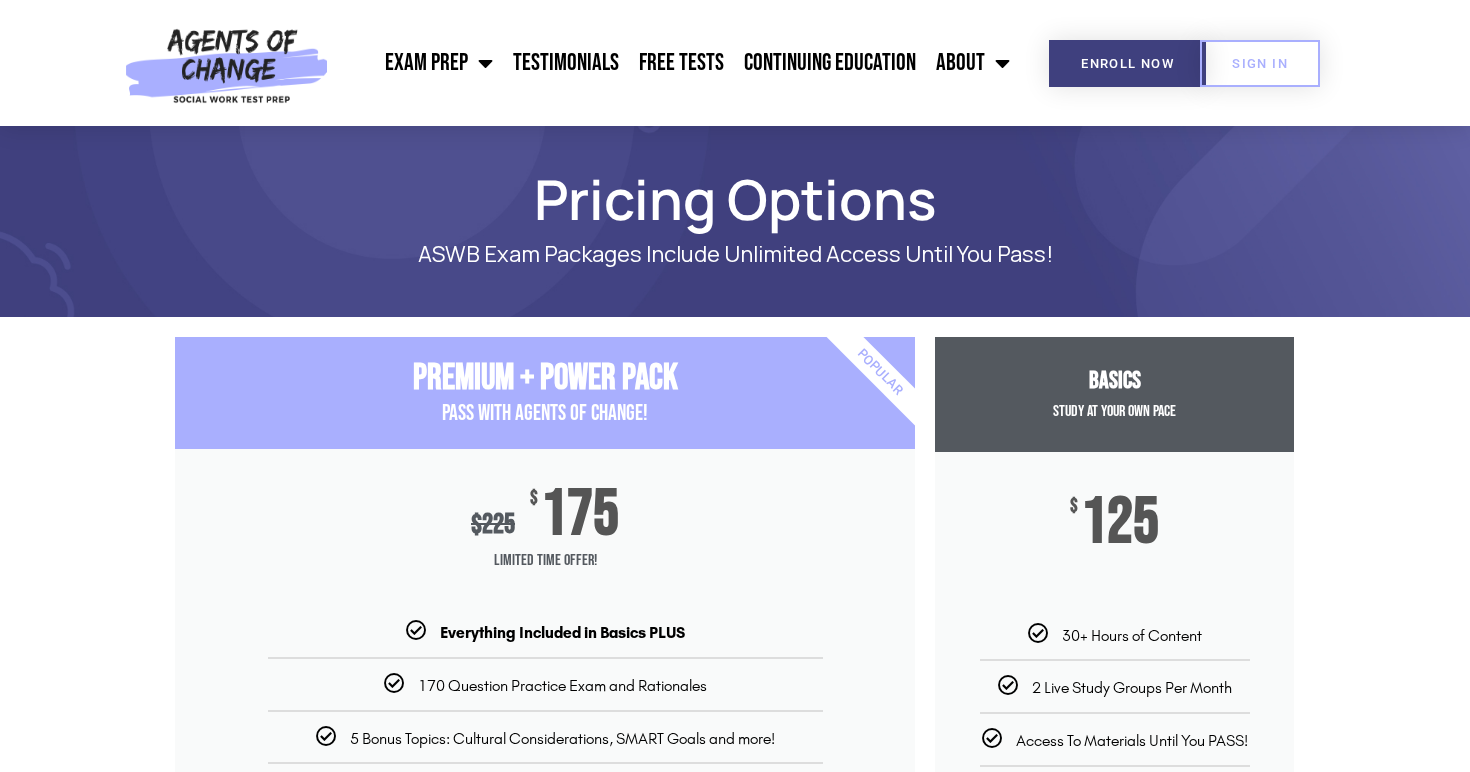 scroll, scrollTop: 73, scrollLeft: 0, axis: vertical 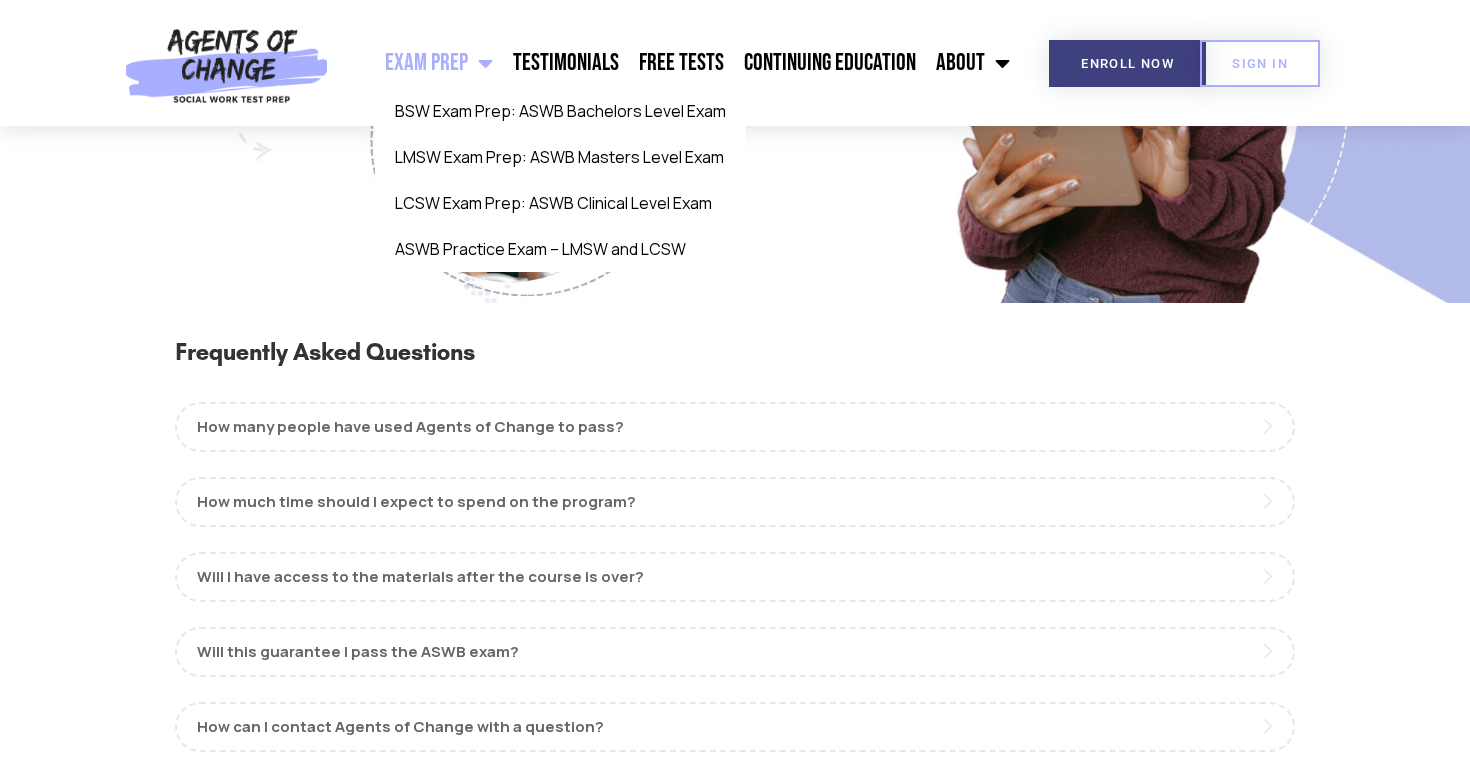 click 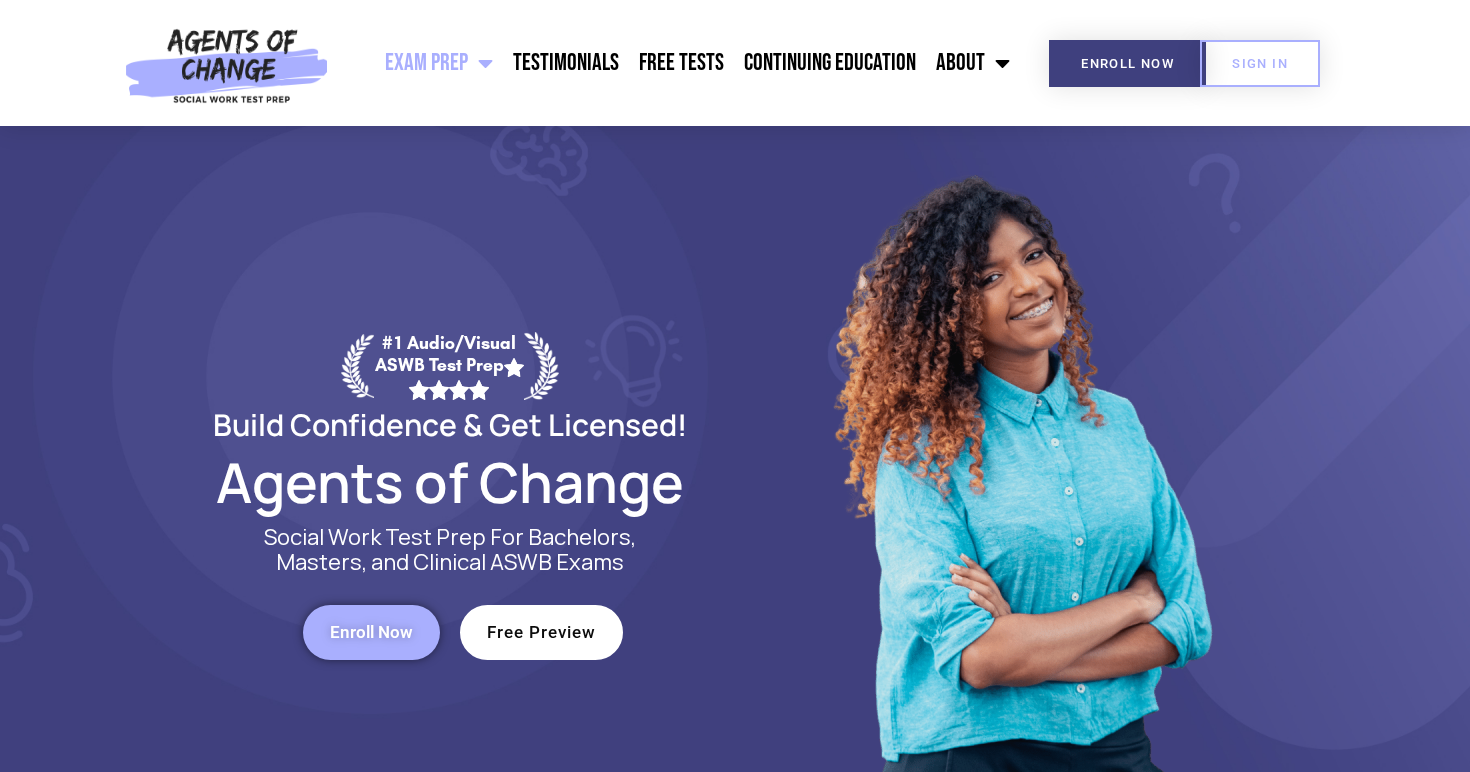scroll, scrollTop: 0, scrollLeft: 0, axis: both 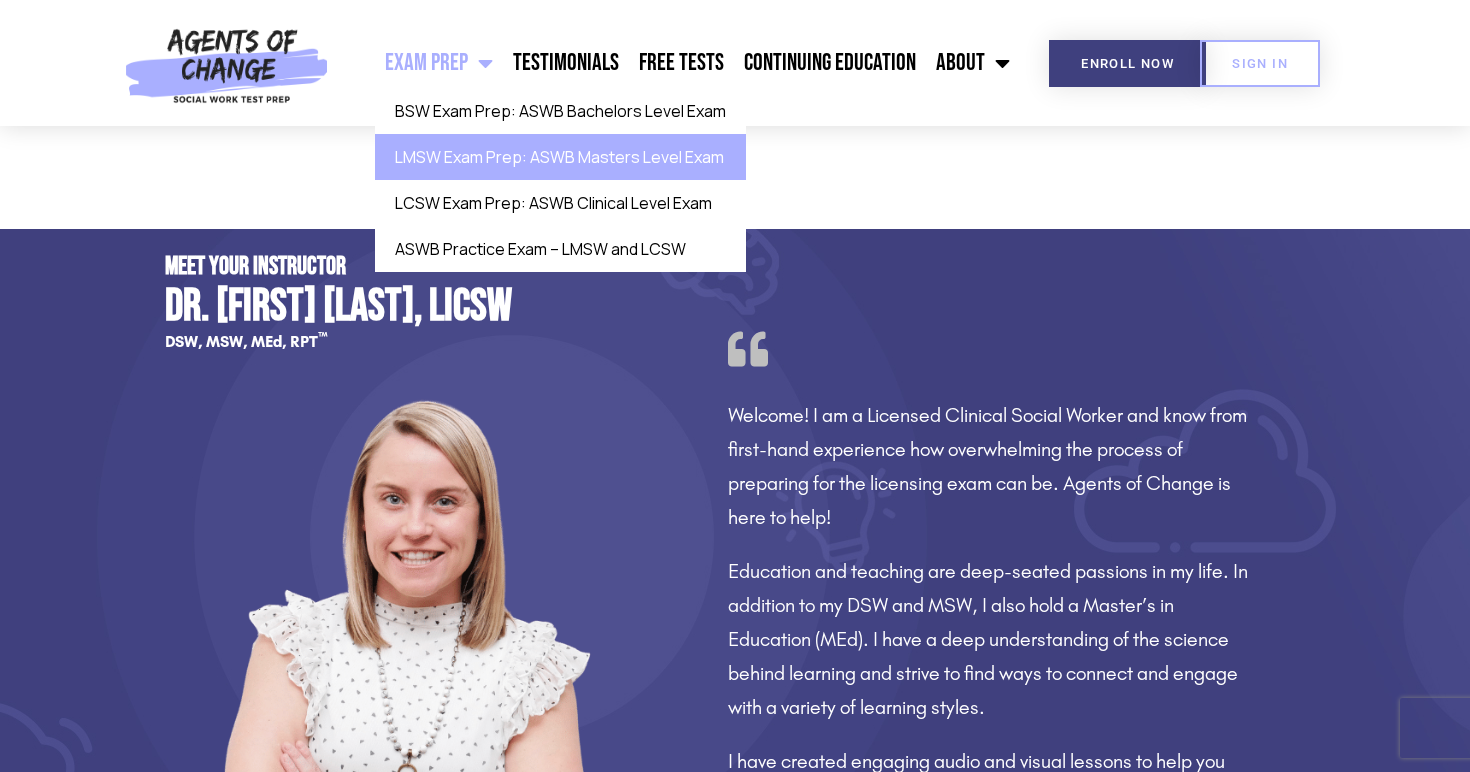 click on "LMSW Exam Prep: ASWB Masters Level Exam" 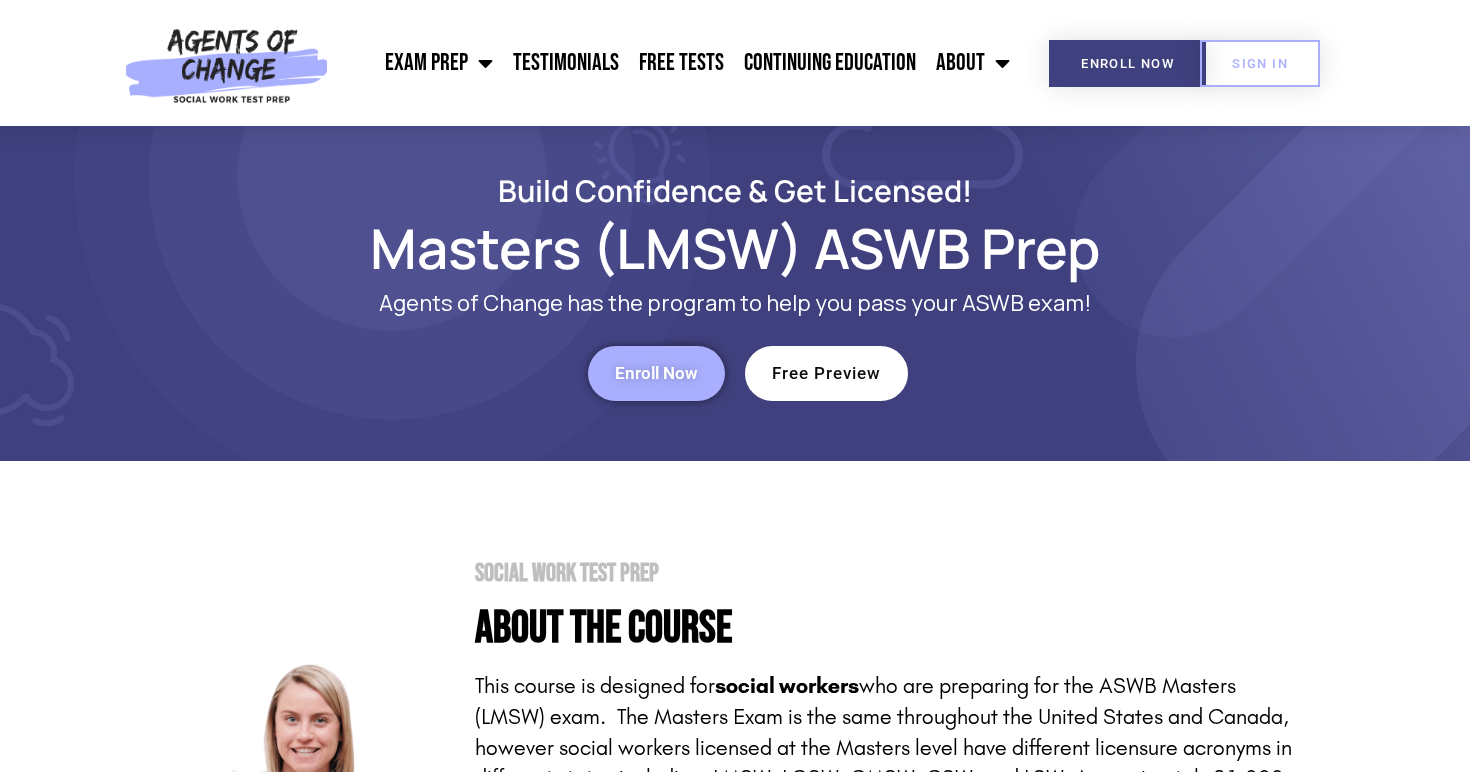scroll, scrollTop: 0, scrollLeft: 0, axis: both 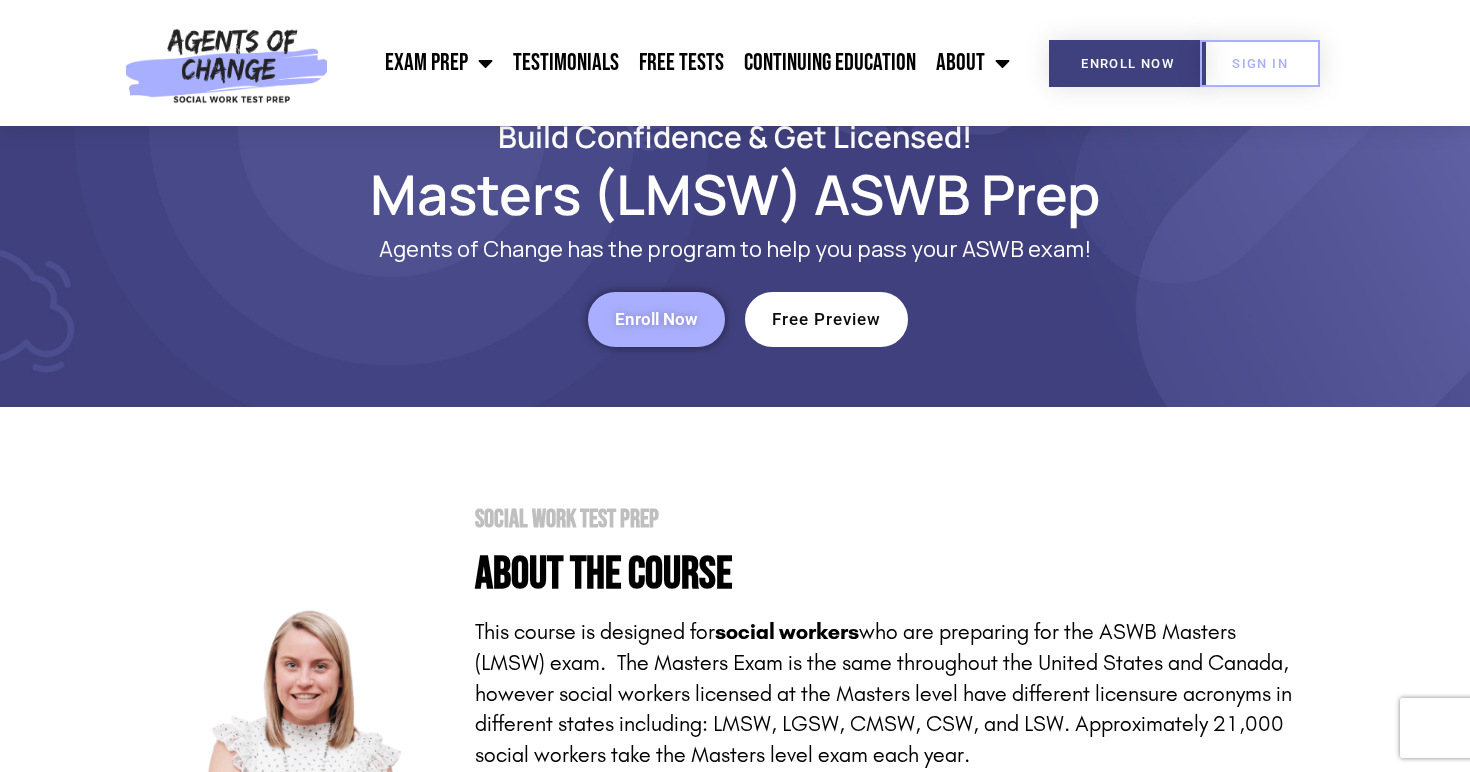 click on "Enroll Now" at bounding box center [656, 319] 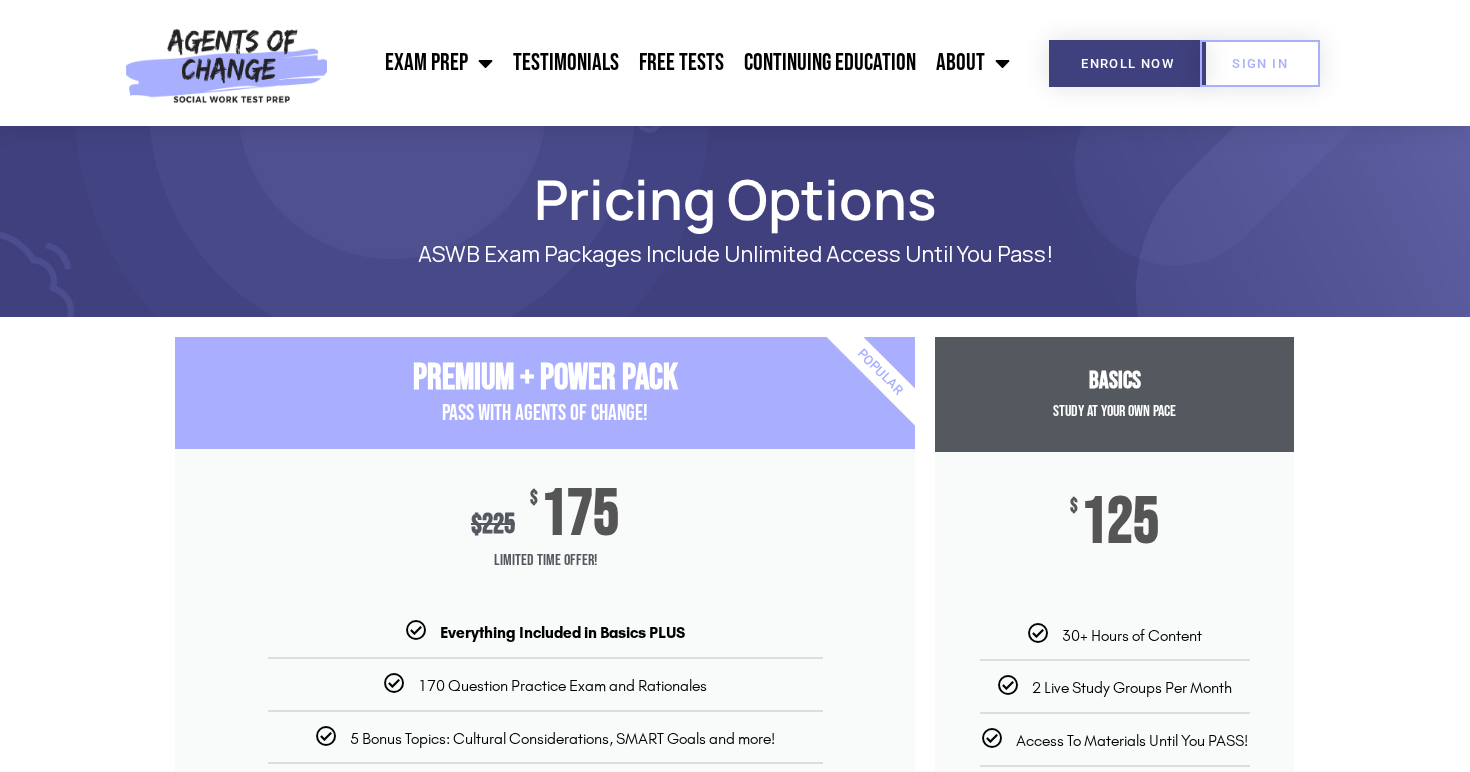 scroll, scrollTop: 84, scrollLeft: 0, axis: vertical 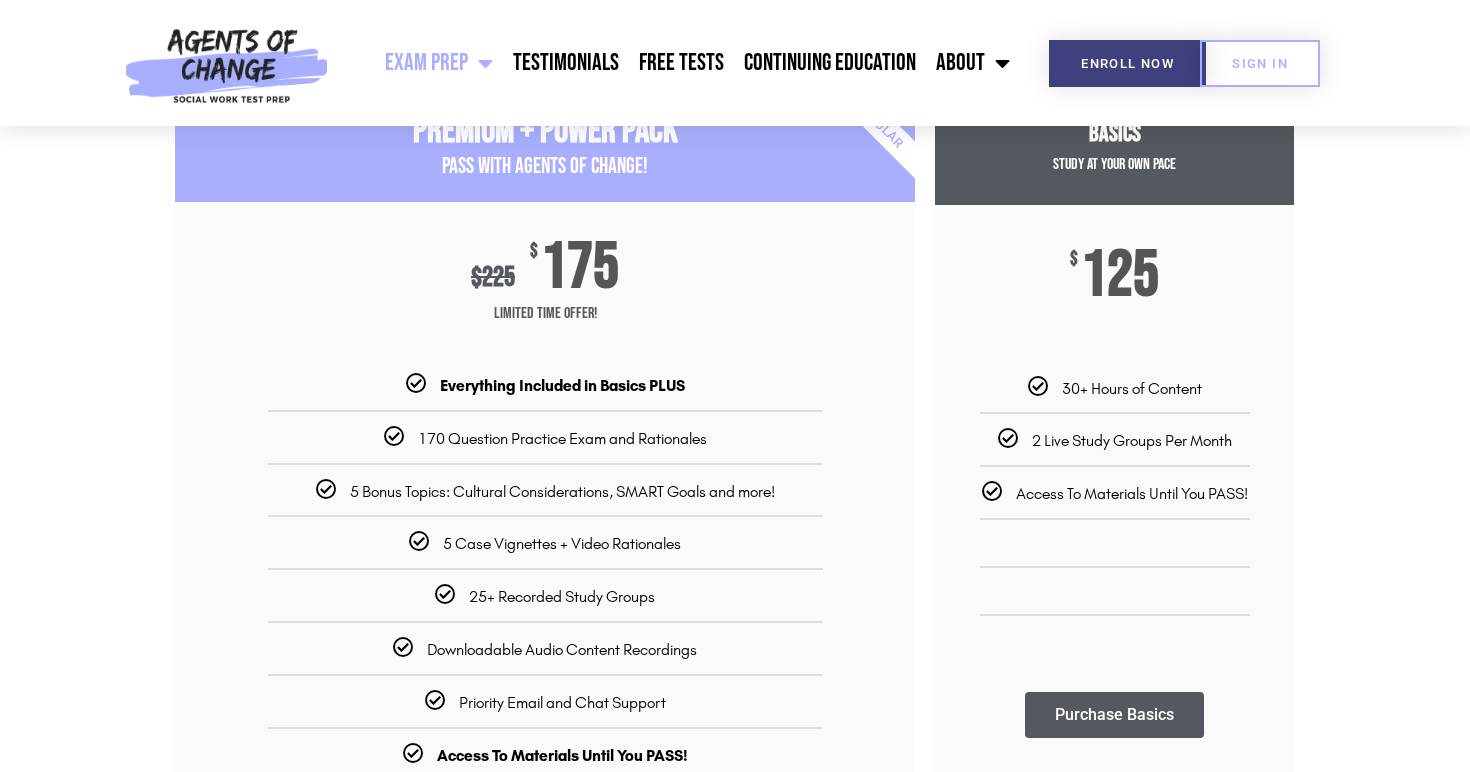 click 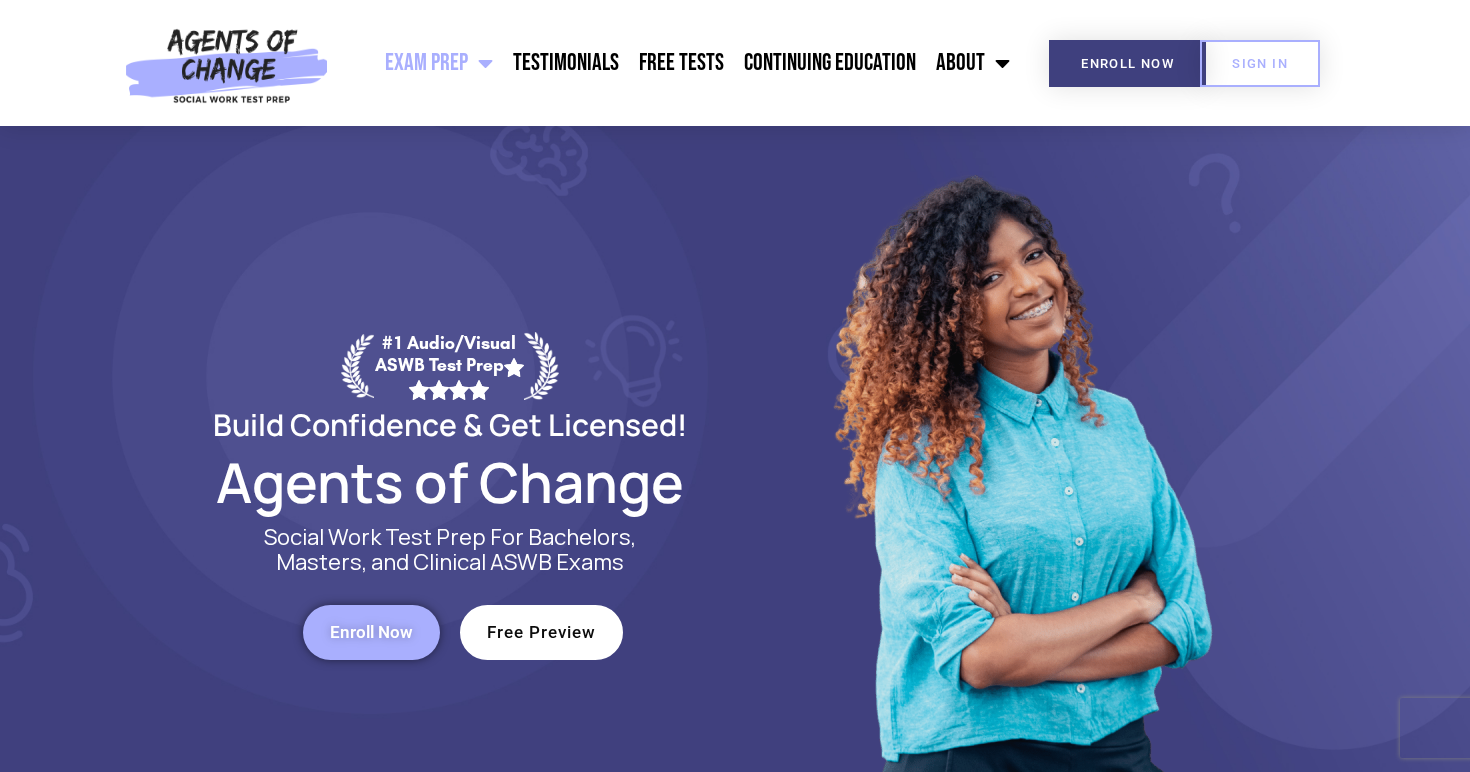 scroll, scrollTop: 0, scrollLeft: 0, axis: both 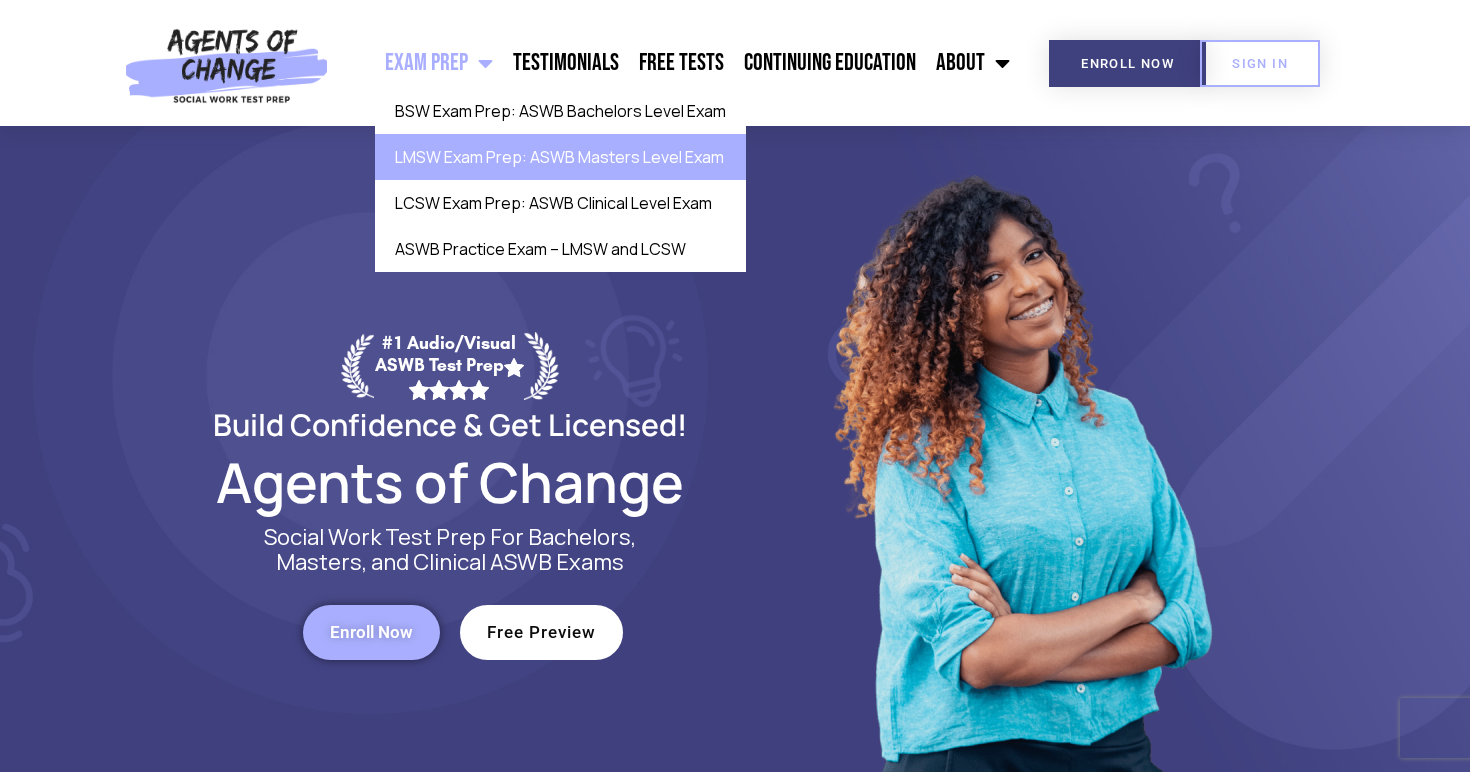 click on "LMSW Exam Prep: ASWB Masters Level Exam" 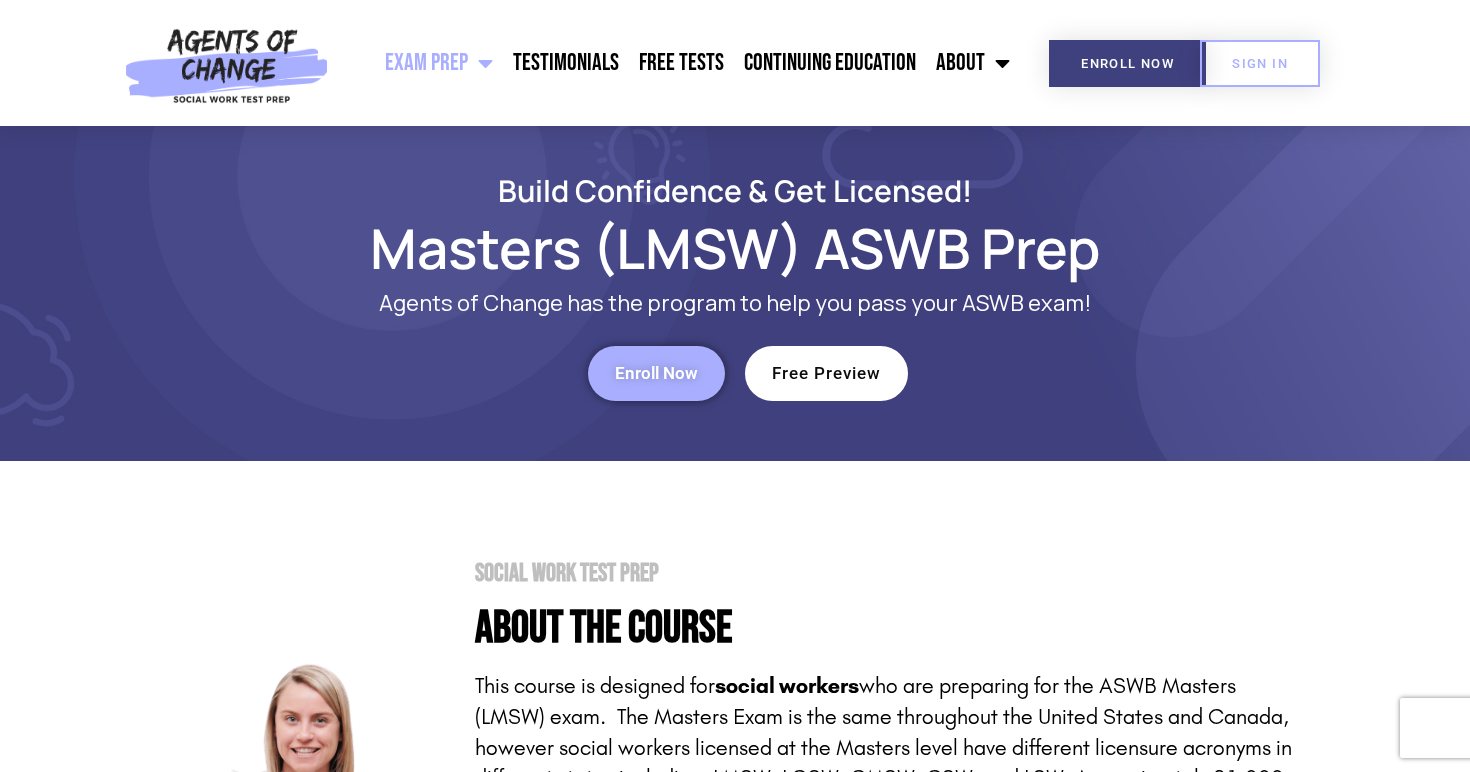 scroll, scrollTop: 0, scrollLeft: 0, axis: both 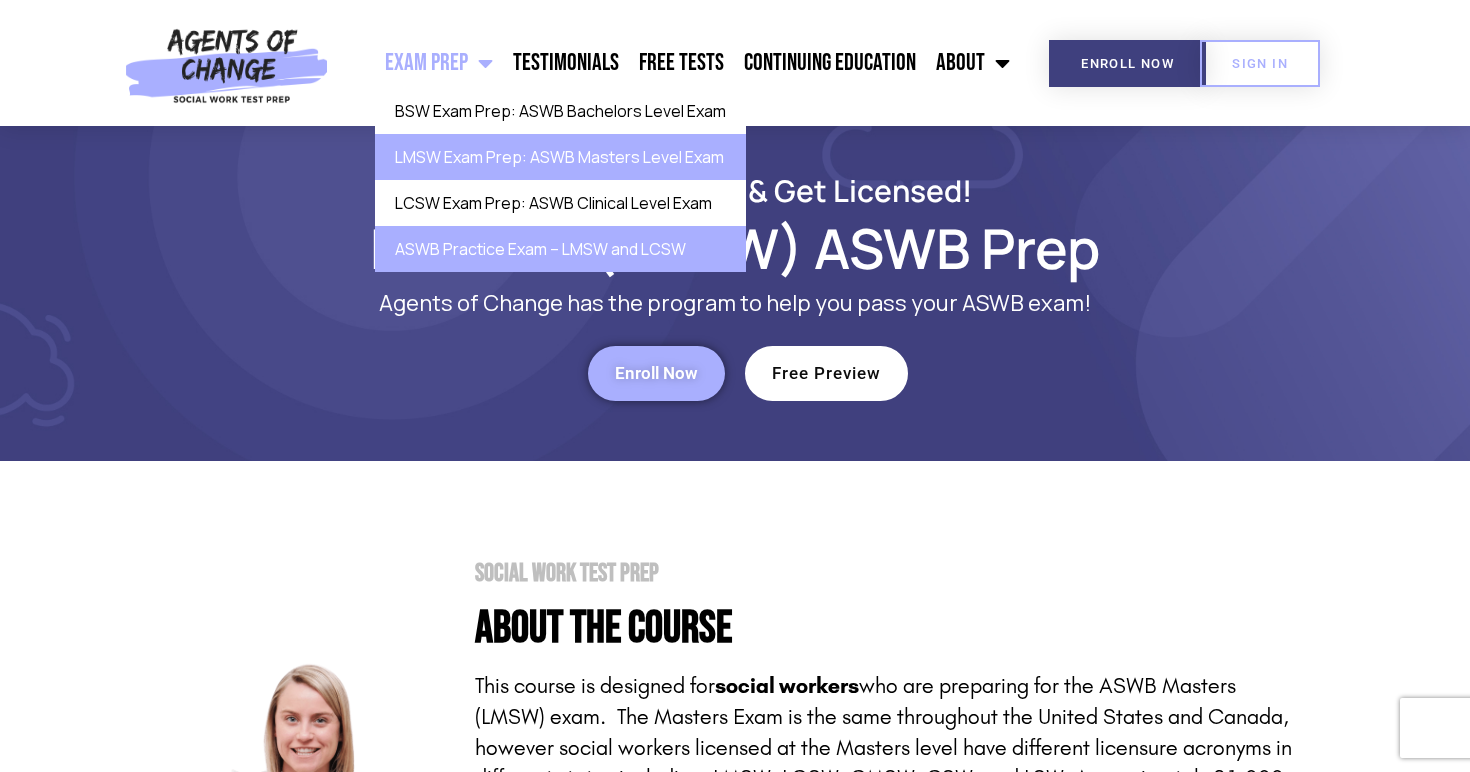 click on "ASWB Practice Exam – LMSW and LCSW" 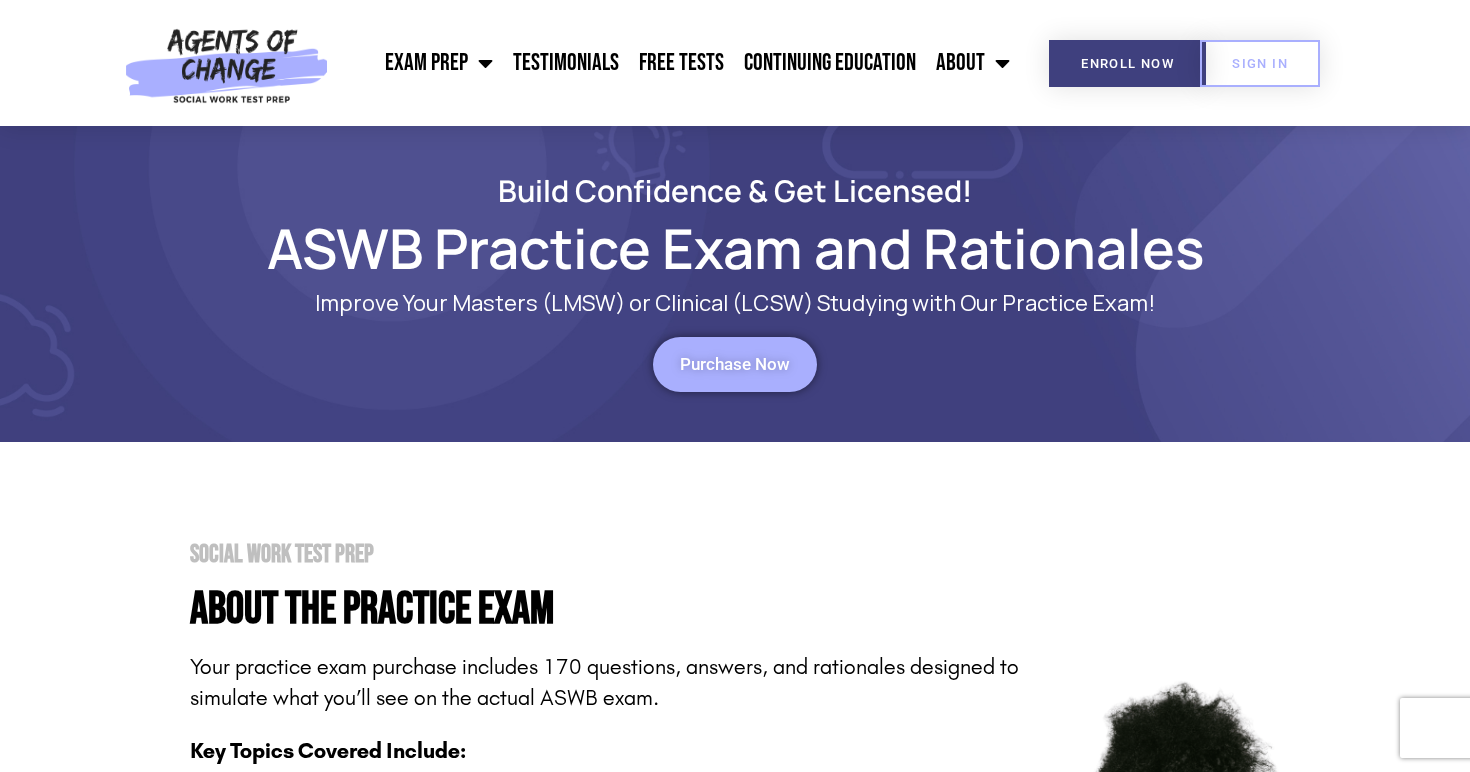 scroll, scrollTop: 0, scrollLeft: 0, axis: both 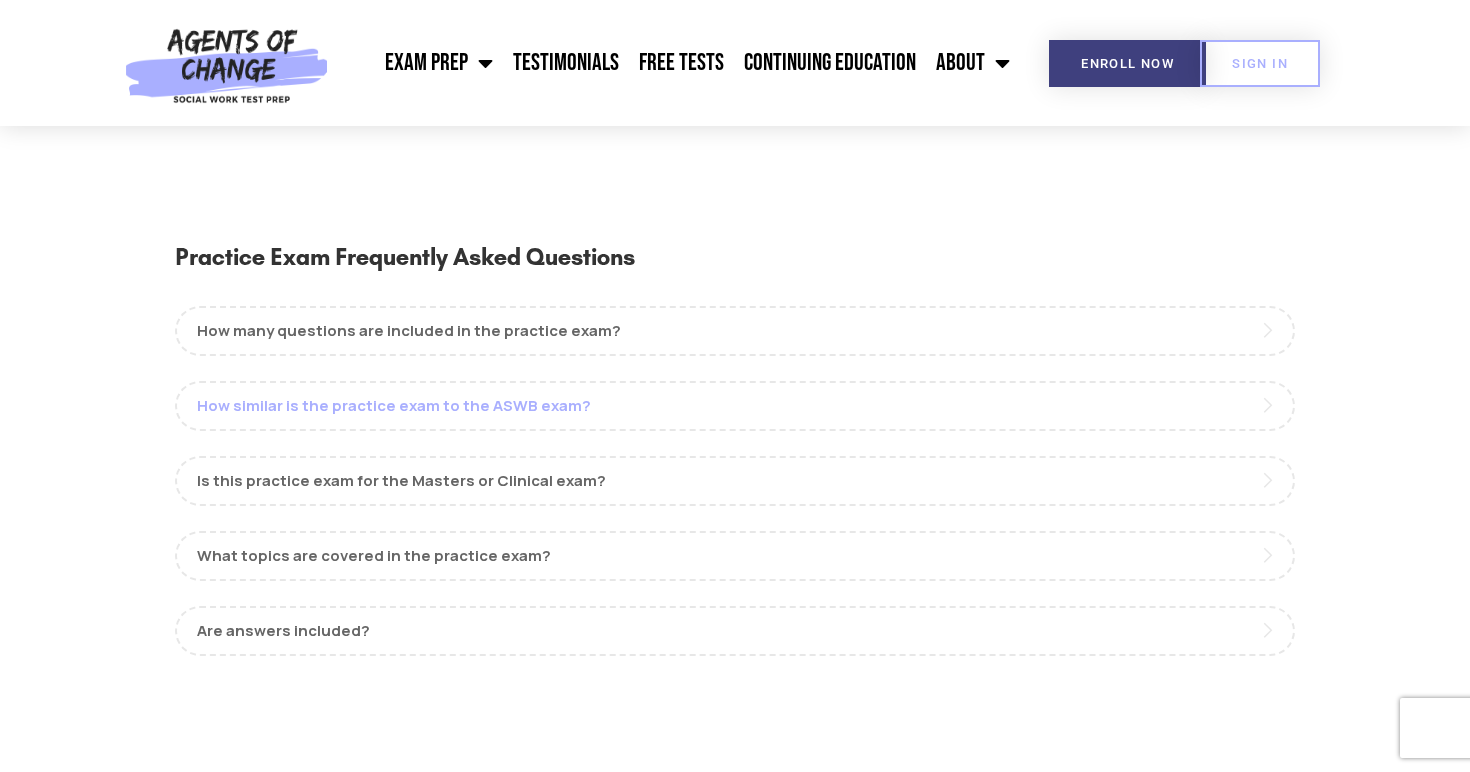 click on "How similar is the practice exam to the ASWB exam?" at bounding box center [735, 406] 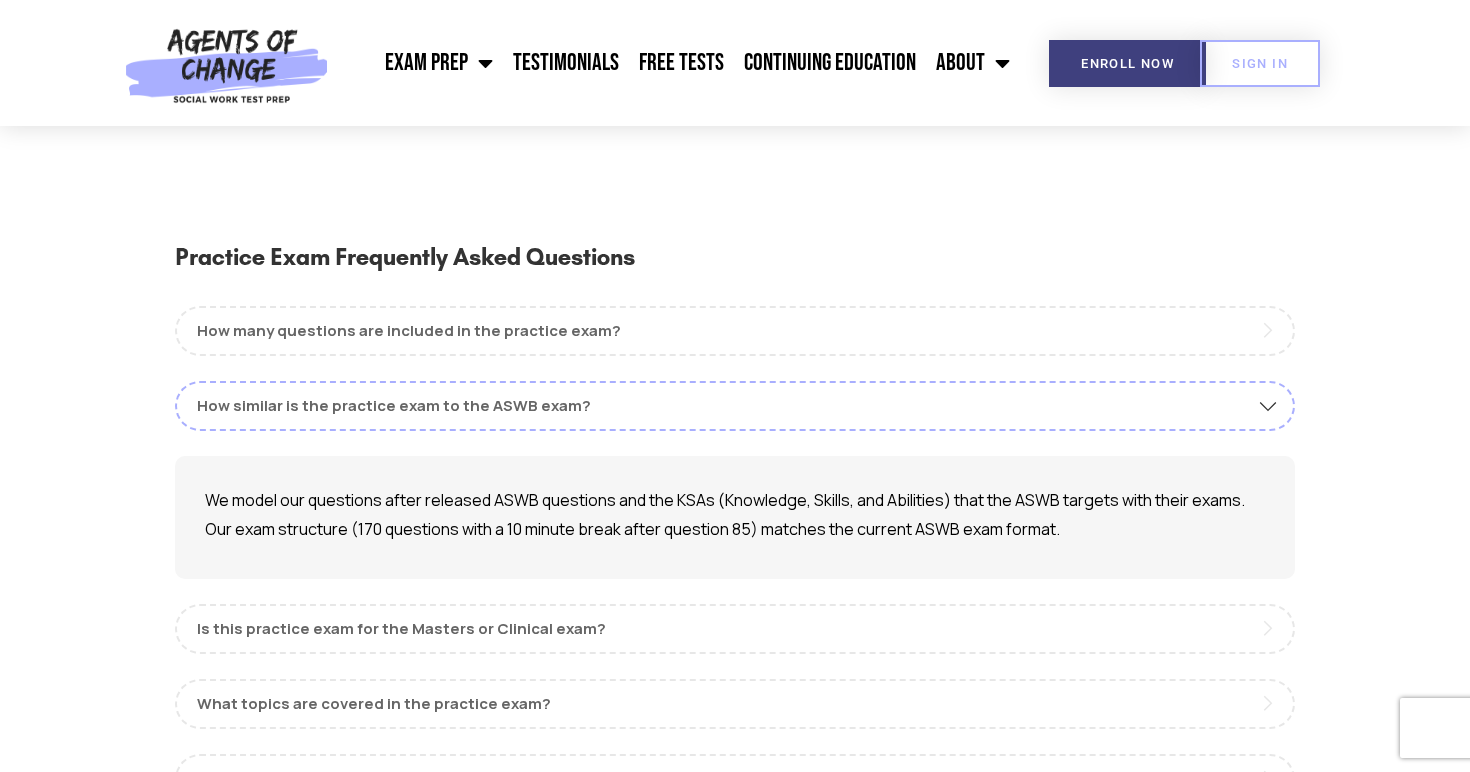 click on "How similar is the practice exam to the ASWB exam?
We model our questions after released ASWB questions and the KSAs (Knowledge, Skills, and Abilities) that the ASWB targets with their exams. Our exam structure (170 questions with a 10 minute break after question 85) matches the current ASWB exam format." at bounding box center (735, 480) 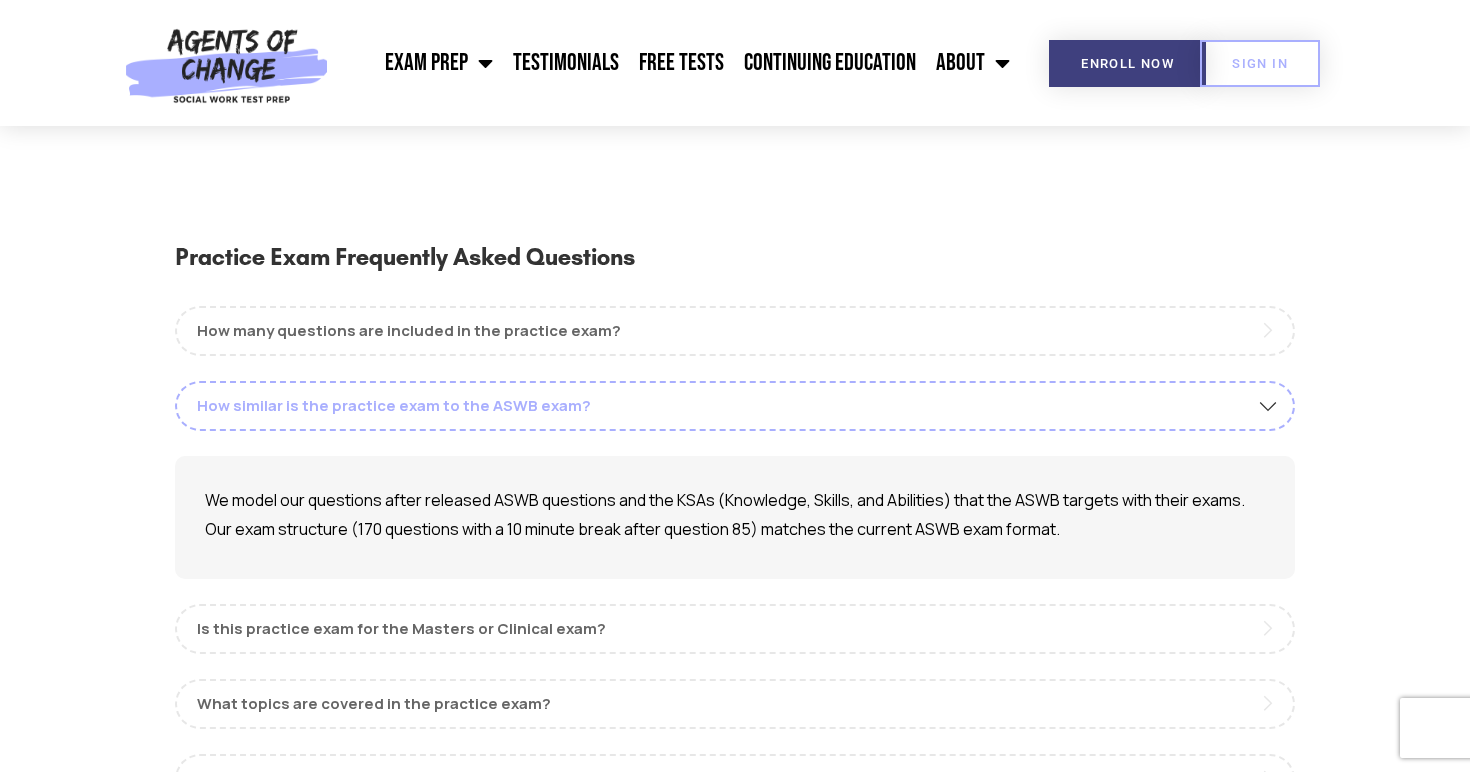 click on "How similar is the practice exam to the ASWB exam?" at bounding box center (735, 406) 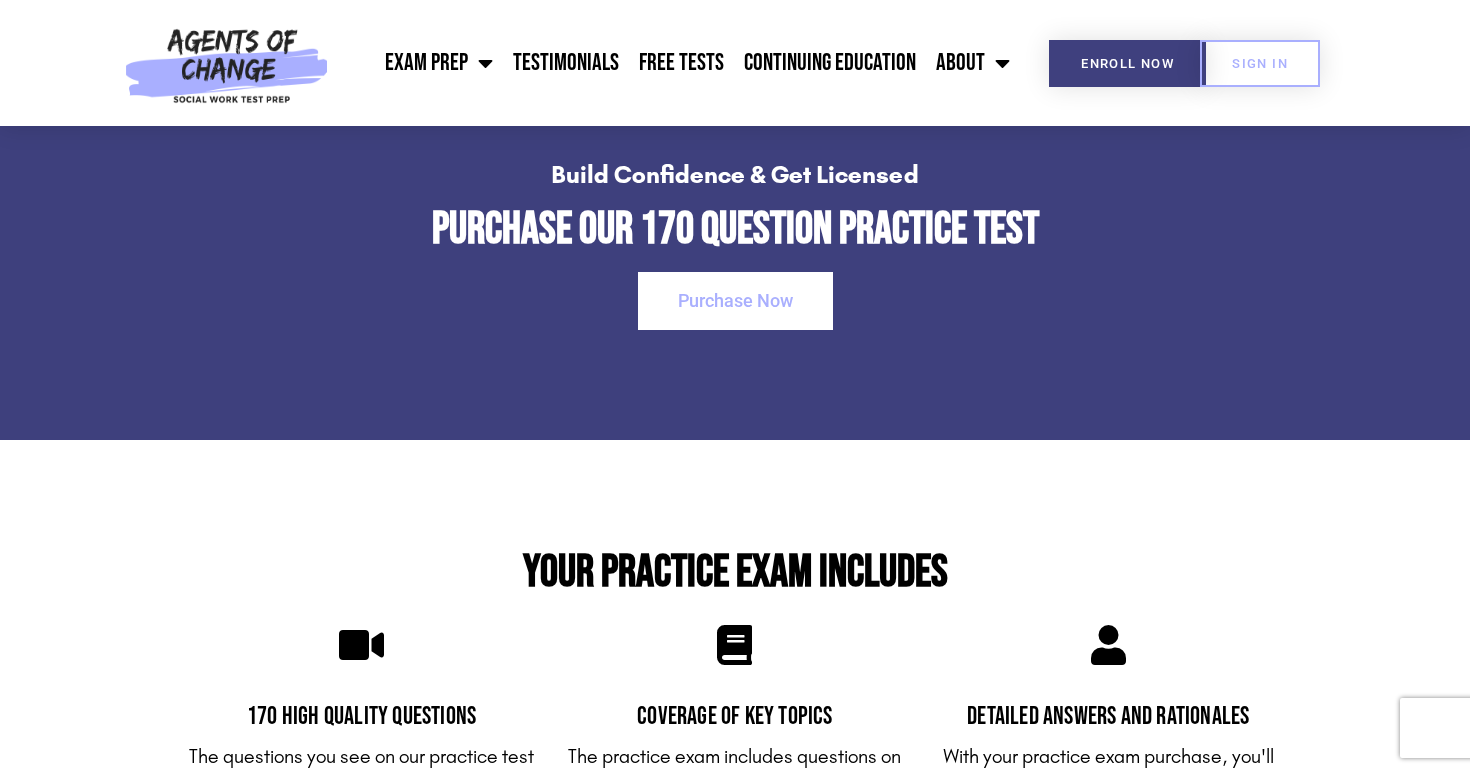 scroll, scrollTop: 2667, scrollLeft: 0, axis: vertical 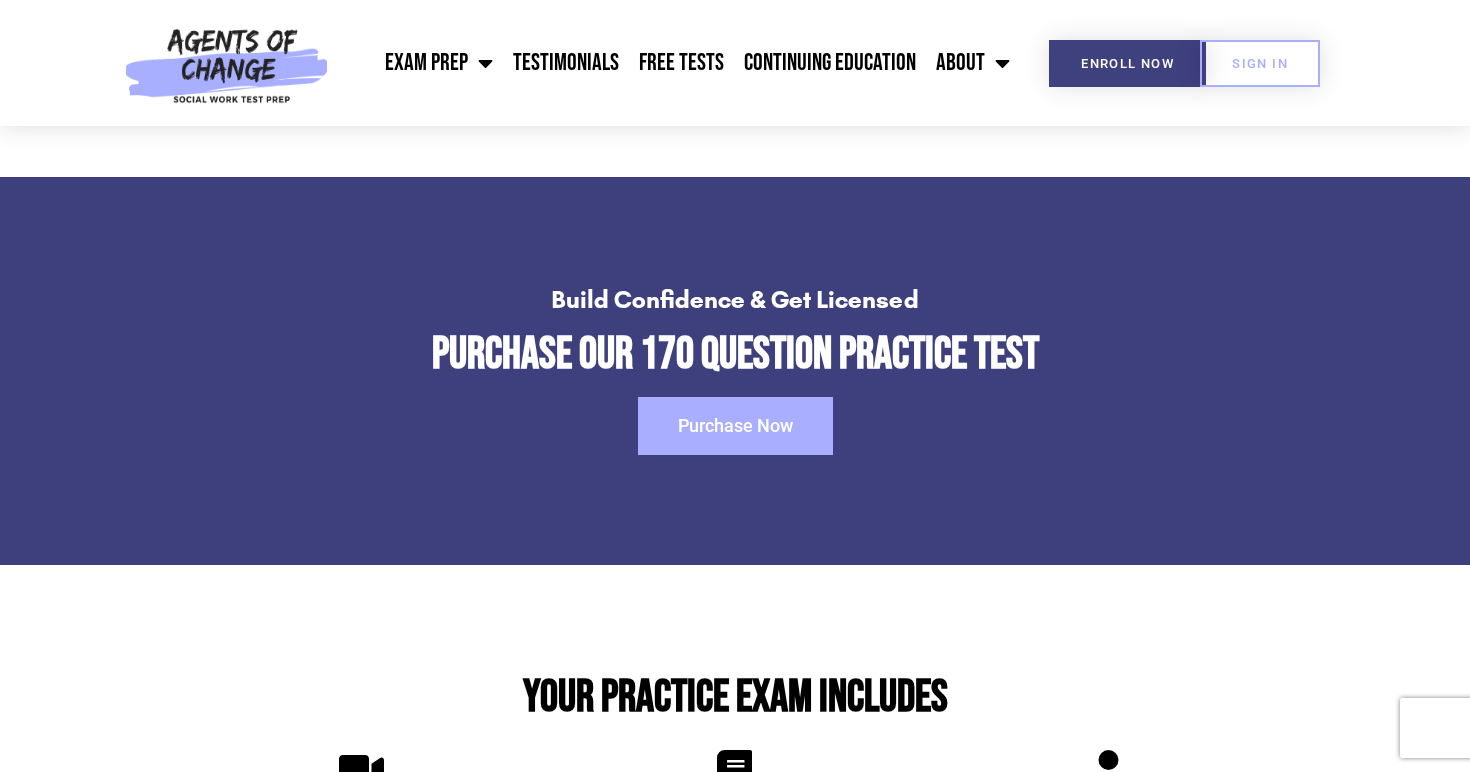 click on "Purchase Now" at bounding box center [735, 426] 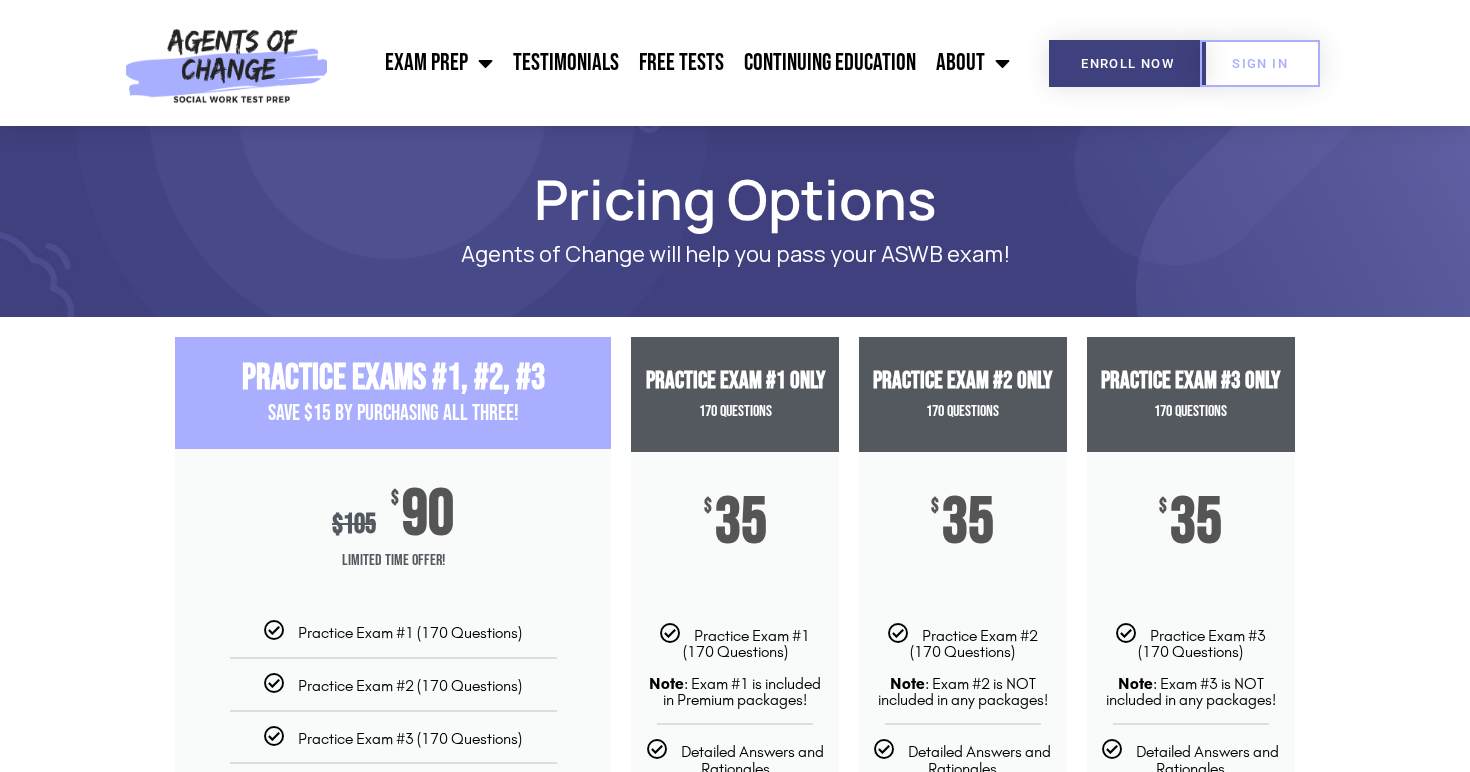 scroll, scrollTop: 0, scrollLeft: 0, axis: both 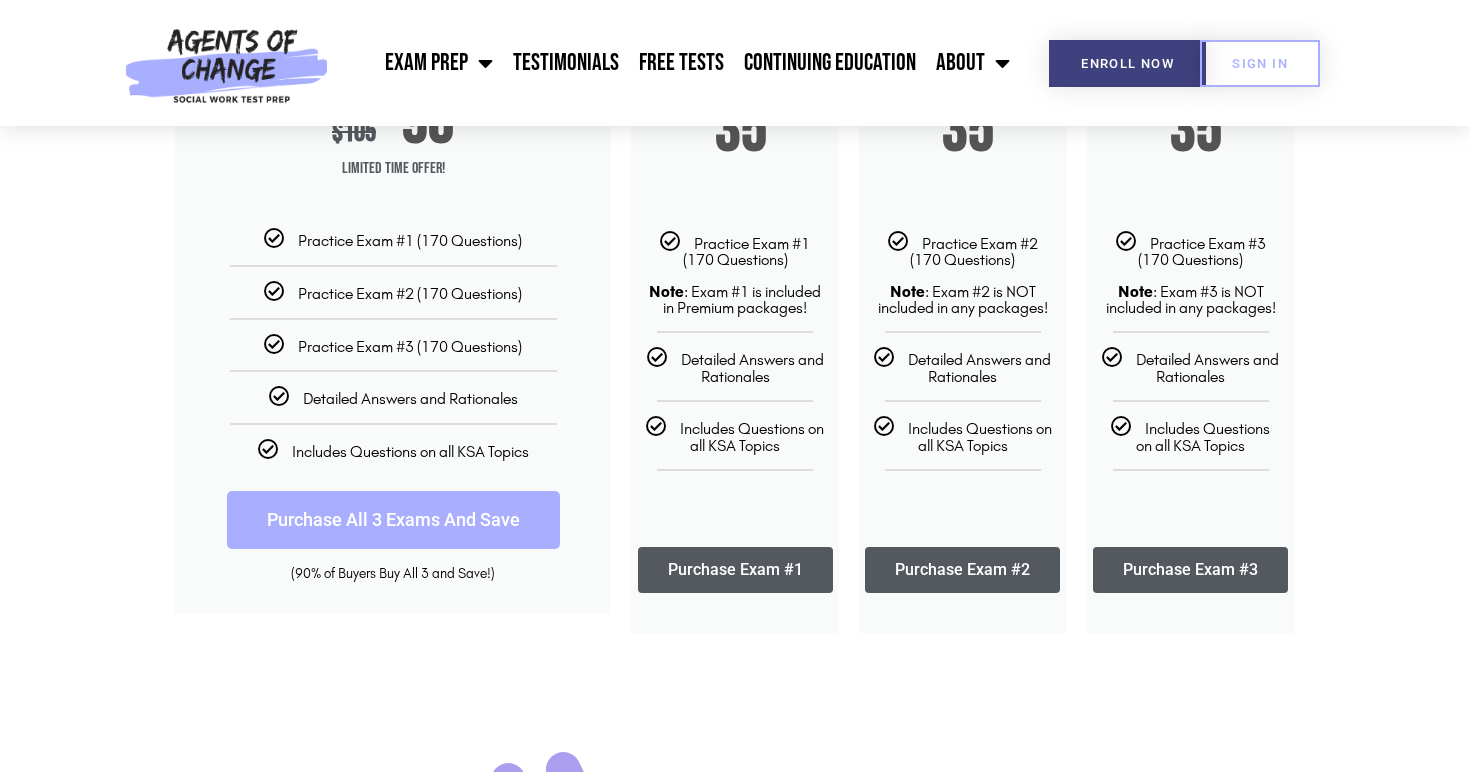 click on "Purchase Exam #1" at bounding box center (735, 570) 